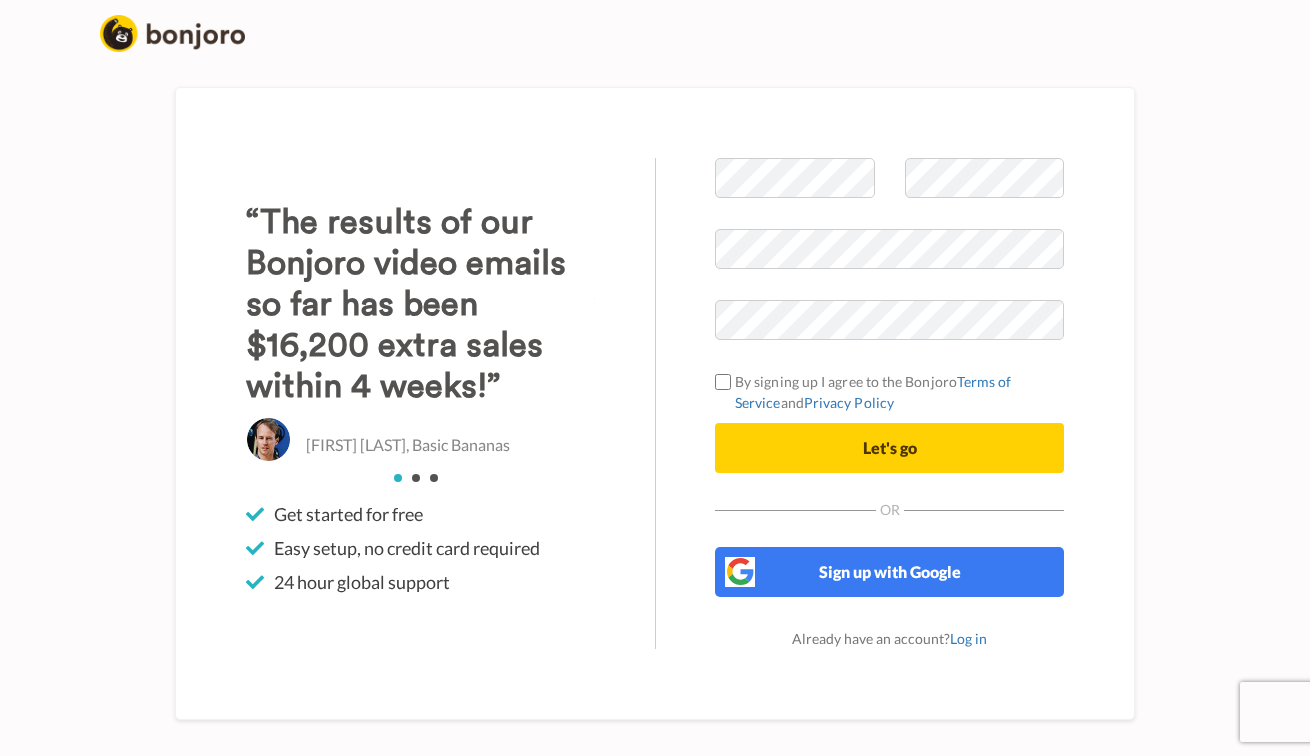 scroll, scrollTop: 0, scrollLeft: 0, axis: both 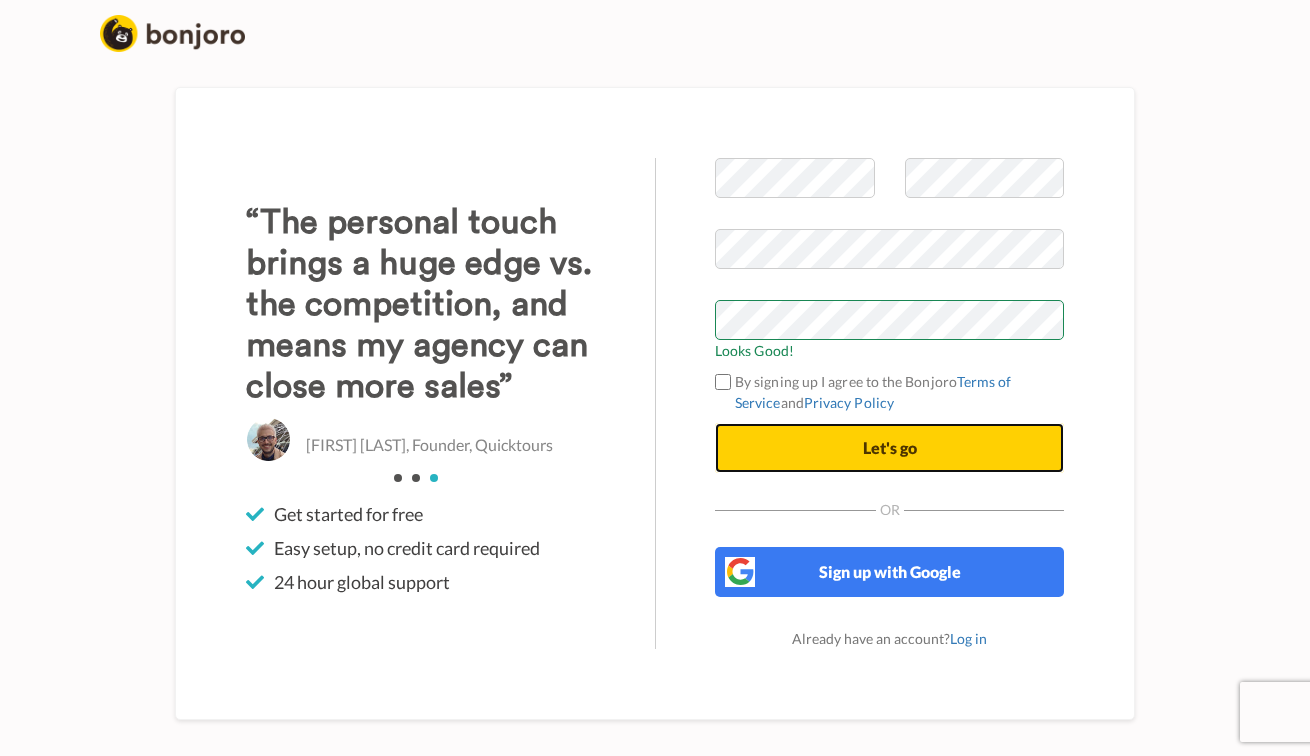 click on "Let's go" at bounding box center [890, 447] 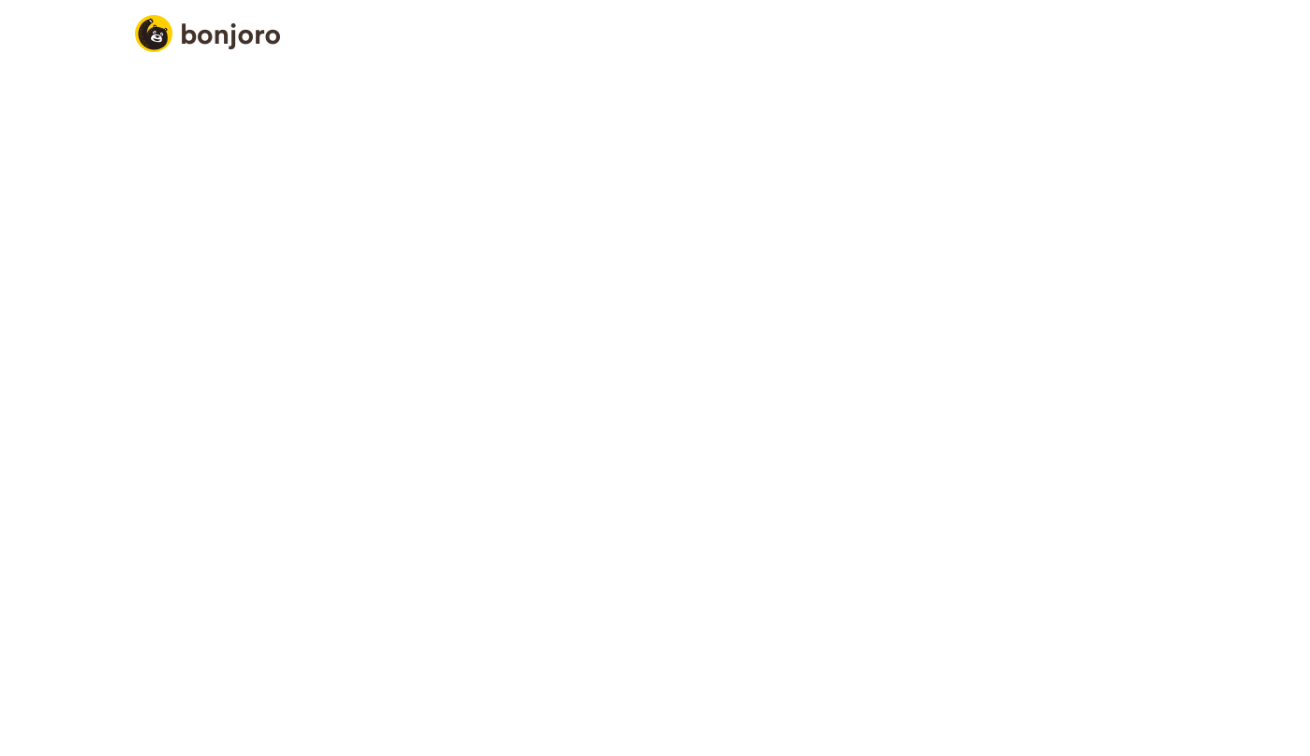 scroll, scrollTop: 0, scrollLeft: 0, axis: both 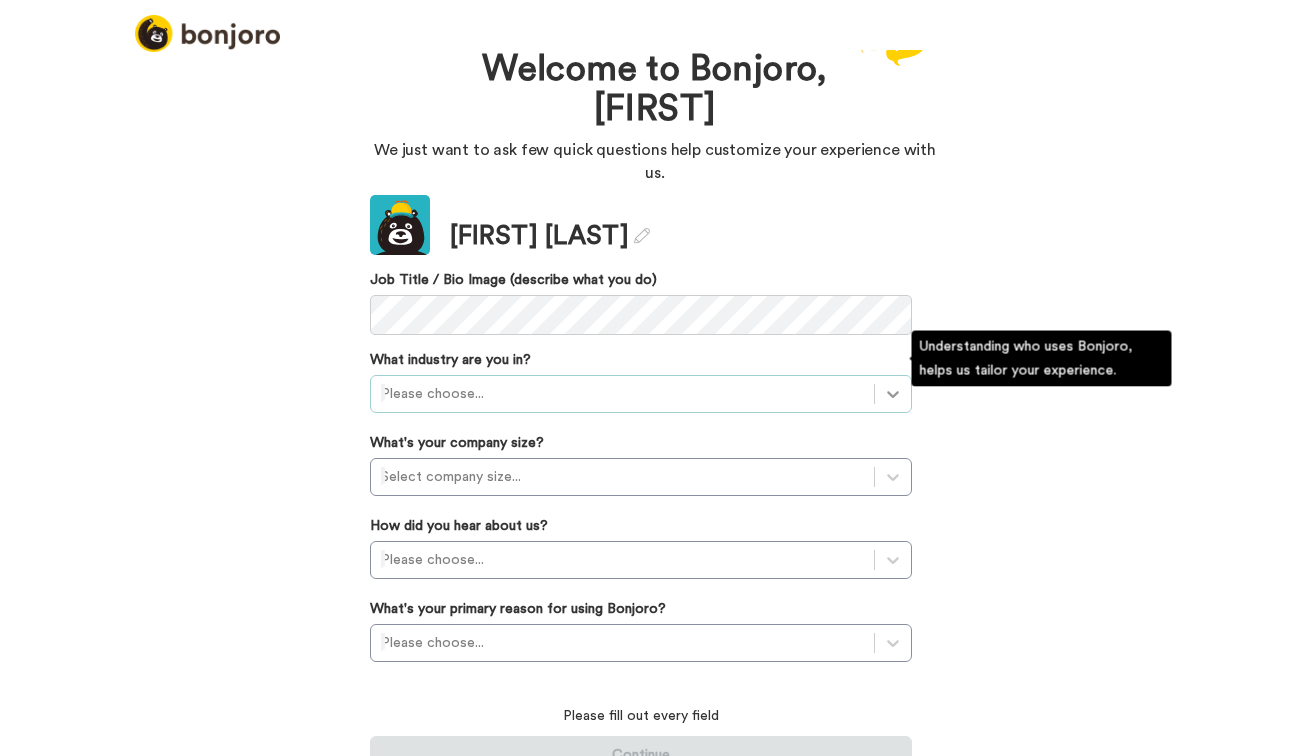 click 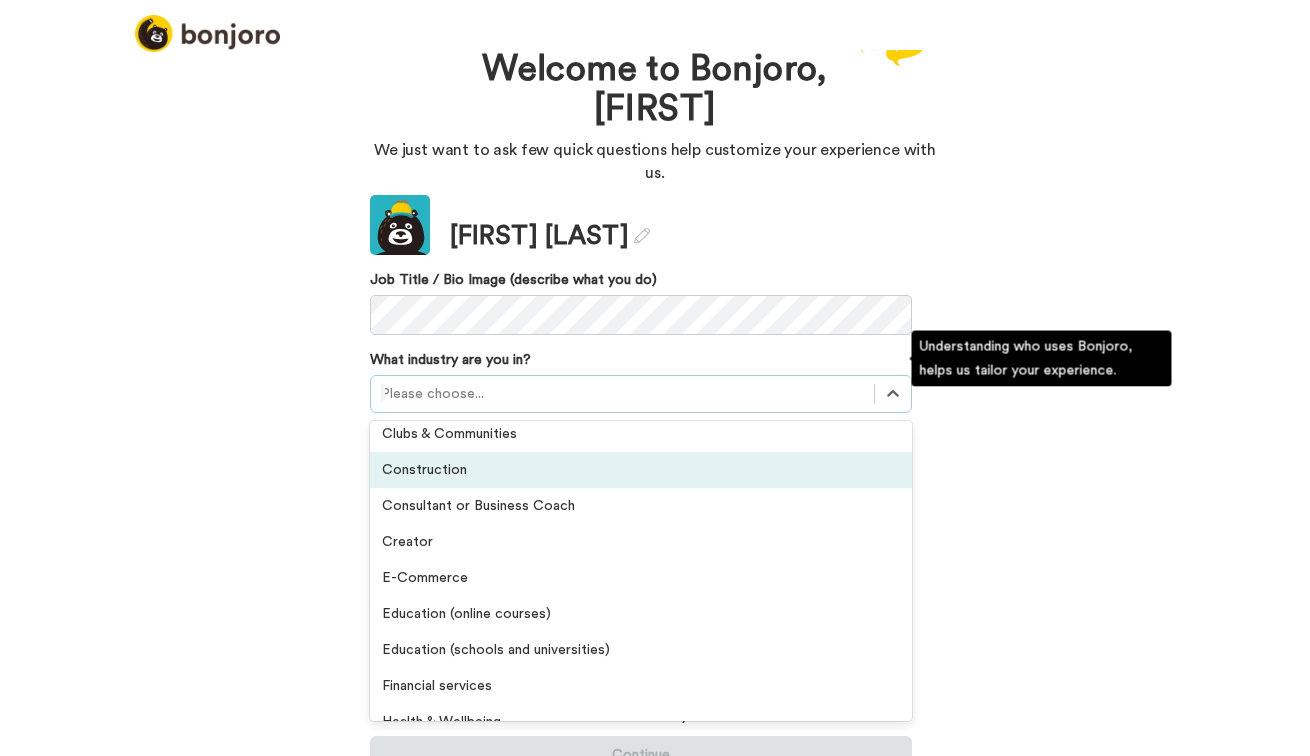 scroll, scrollTop: 83, scrollLeft: 0, axis: vertical 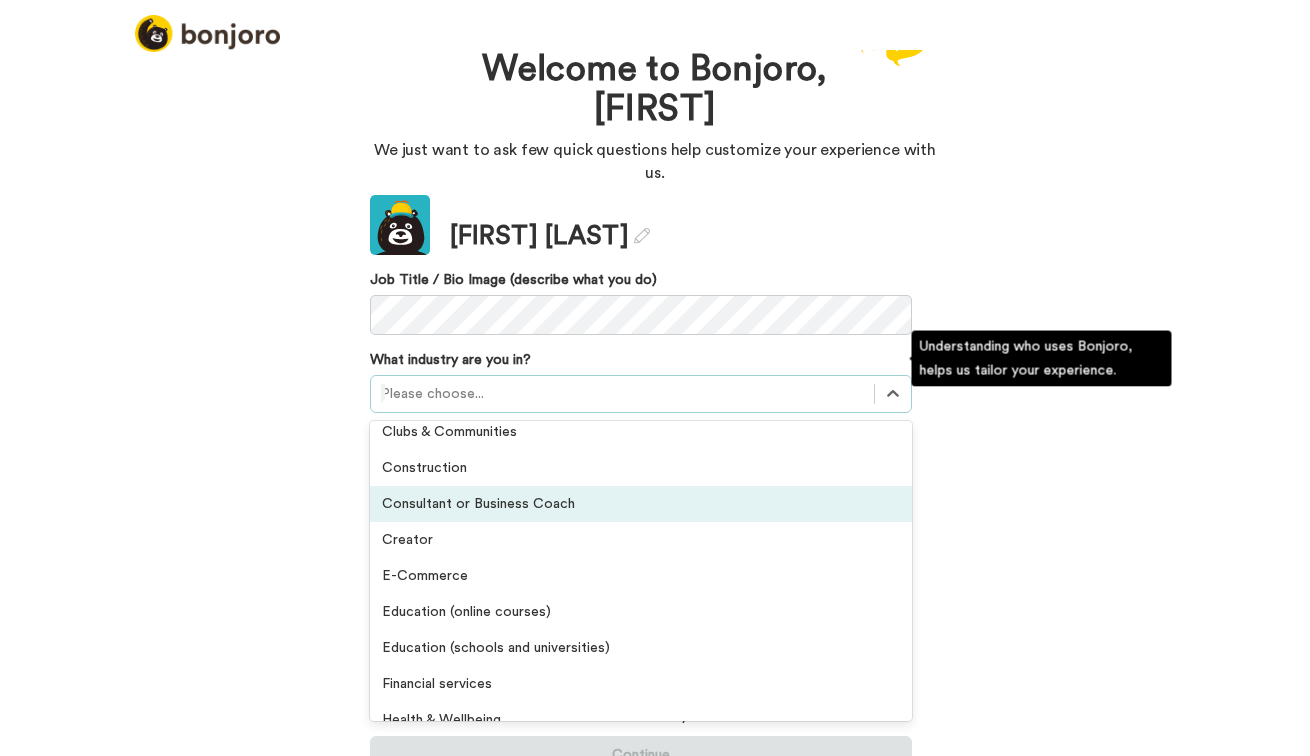 click on "Consultant or Business Coach" at bounding box center [641, 504] 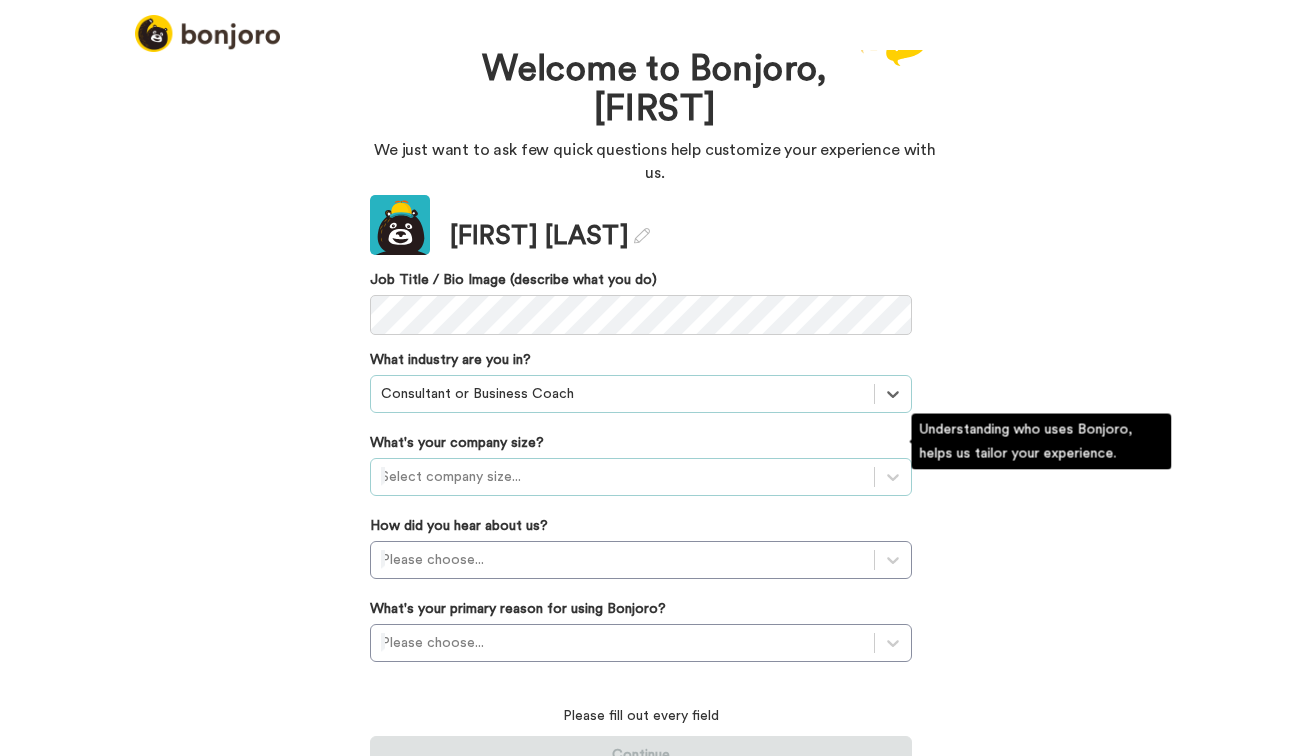 click at bounding box center (622, 477) 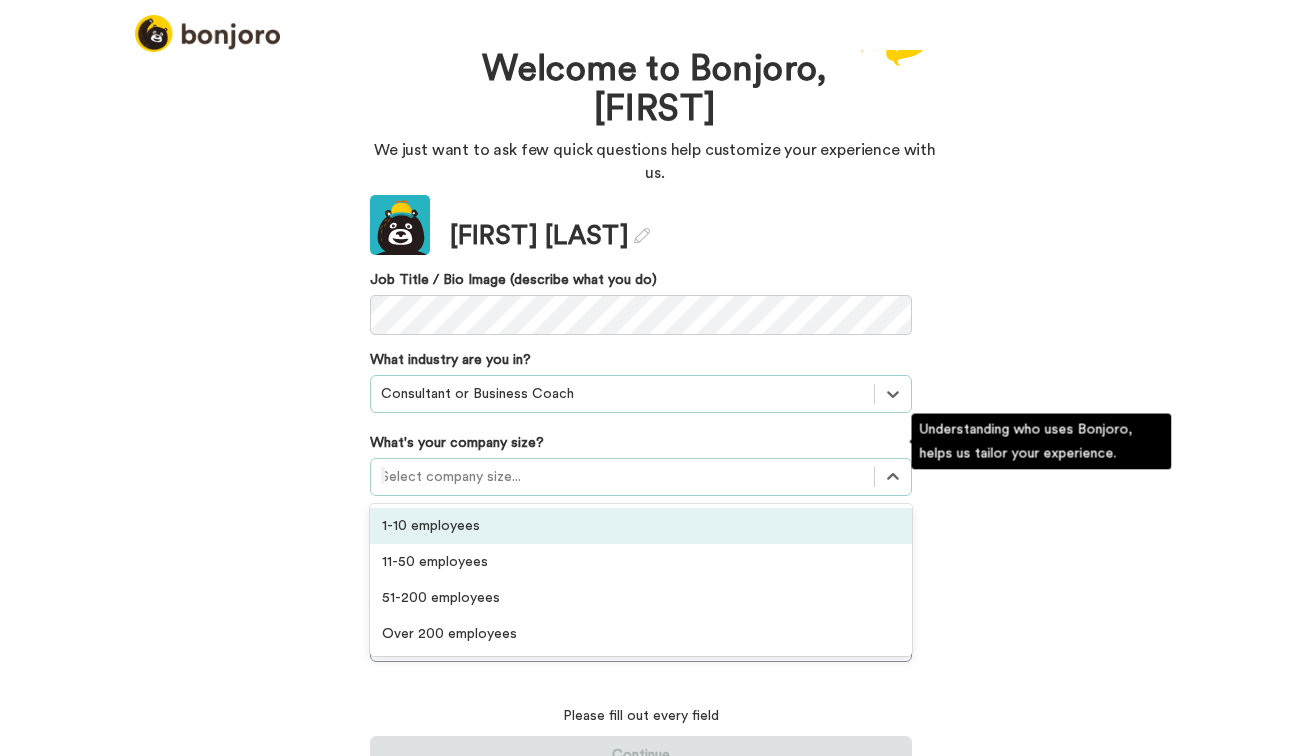 click on "1-10 employees" at bounding box center (641, 526) 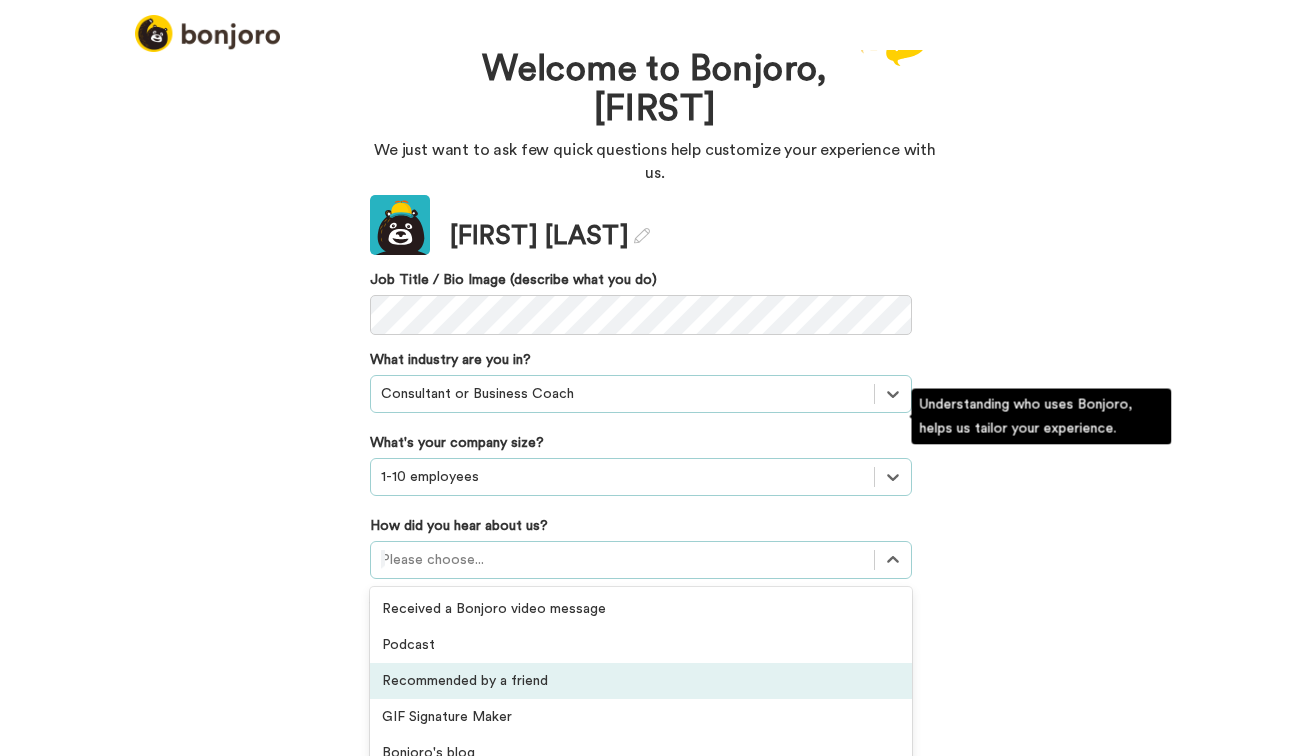 scroll, scrollTop: 128, scrollLeft: 0, axis: vertical 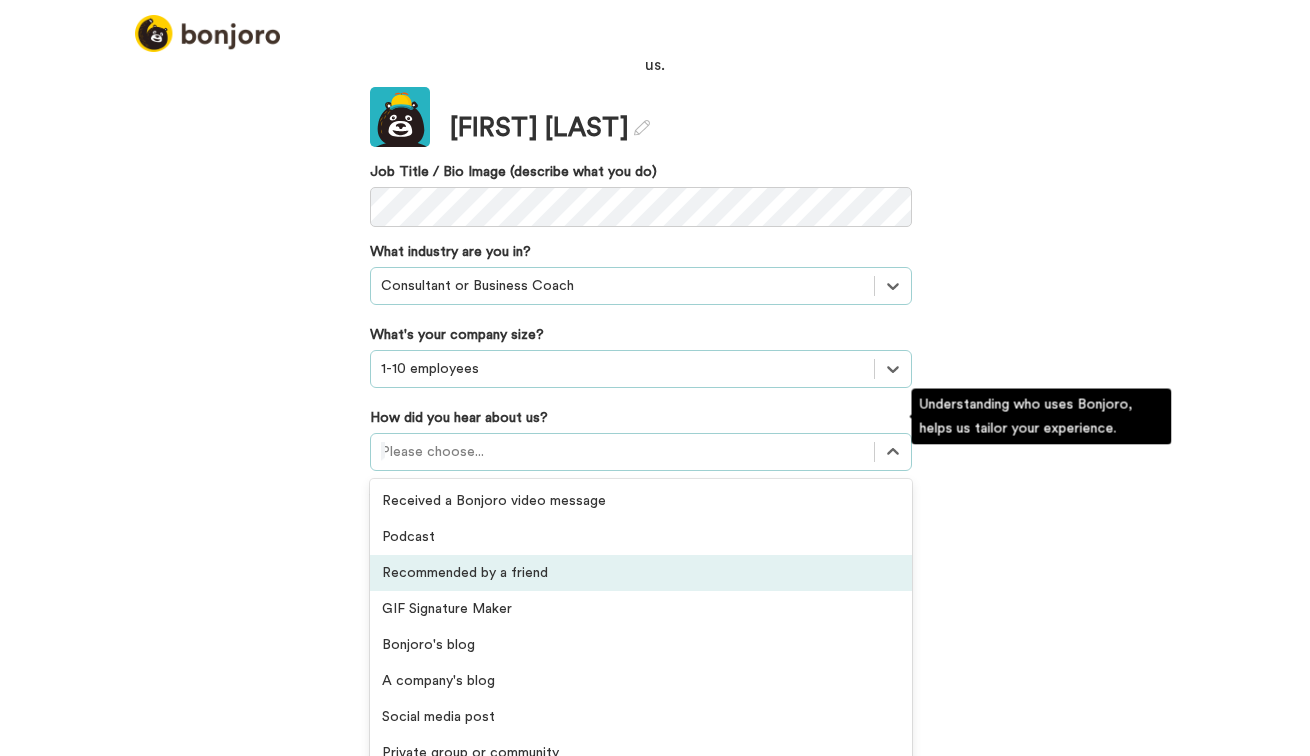 click on "option Recommended by a friend focused, 3 of 20. 20 results available. Use Up and Down to choose options, press Enter to select the currently focused option, press Escape to exit the menu, press Tab to select the option and exit the menu. Please choose... Received a Bonjoro video message Podcast Recommended by a friend GIF Signature Maker Bonjoro's blog A company's blog Social media post Private group or community Facebook ad Google ad YouTube ad Integration listing Agency recommendations Webinar Online event Offline event Invited by a colleague Received a testimonial request Saw Bonjoro testimonials embedded on a website Others" at bounding box center (641, 452) 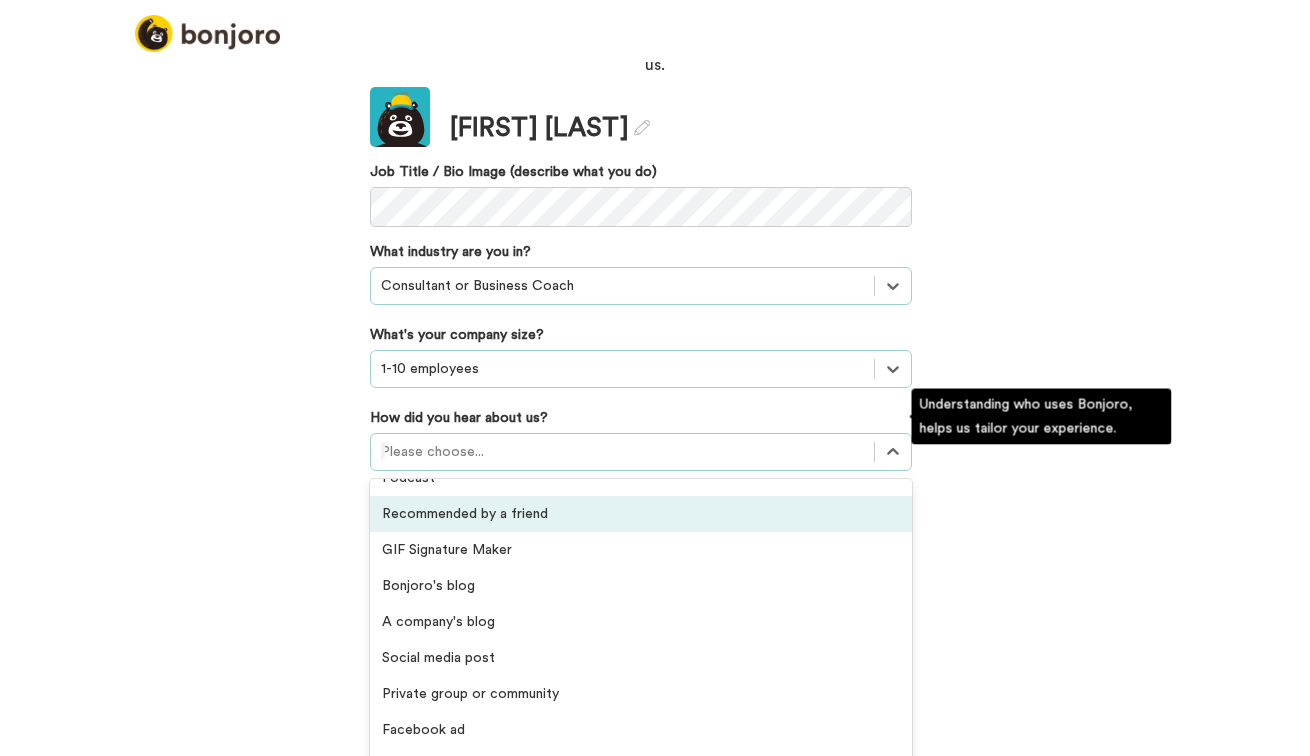 scroll, scrollTop: 82, scrollLeft: 0, axis: vertical 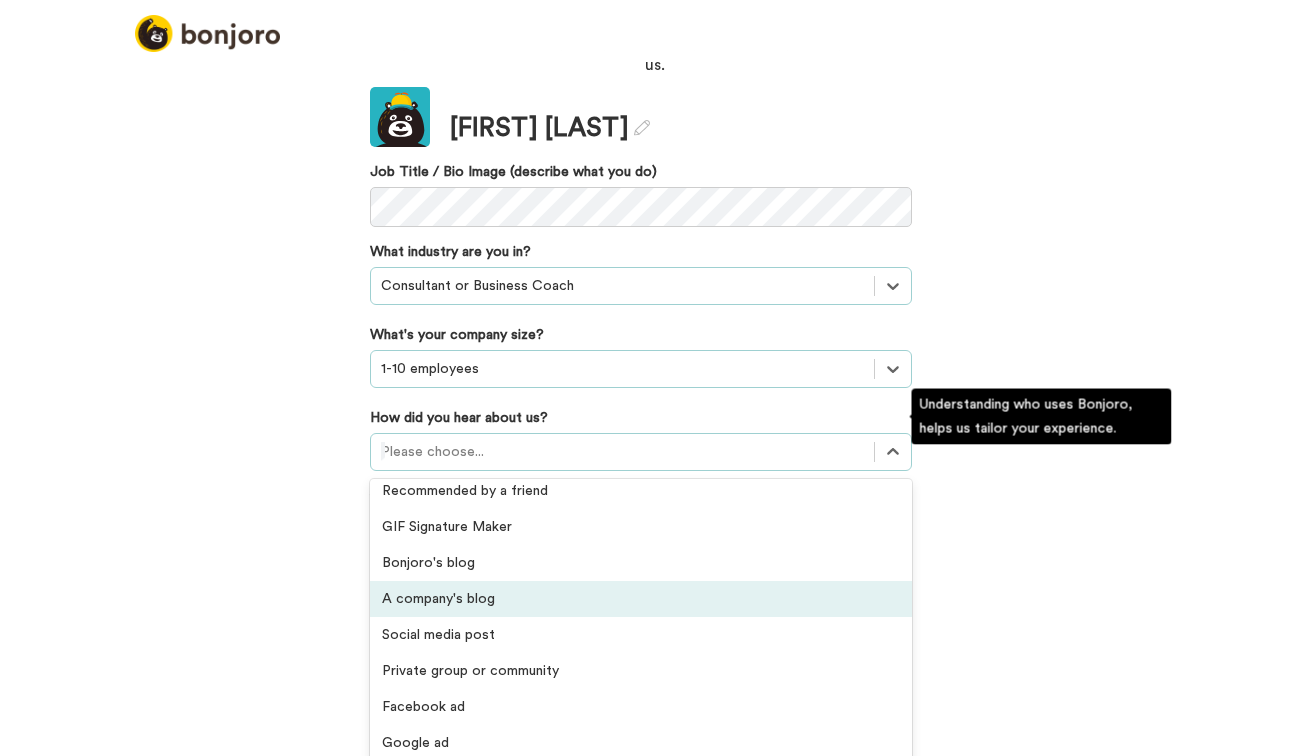 click on "A company's blog" at bounding box center (641, 599) 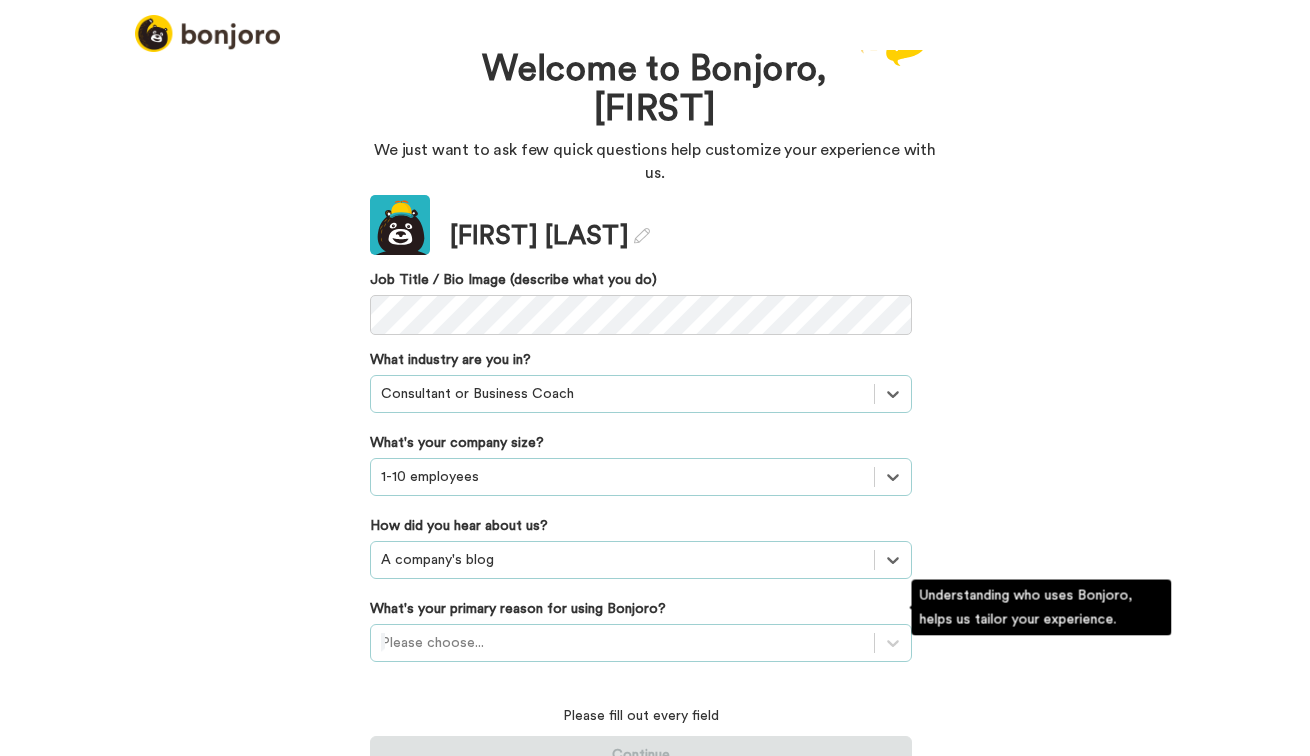 scroll, scrollTop: 135, scrollLeft: 0, axis: vertical 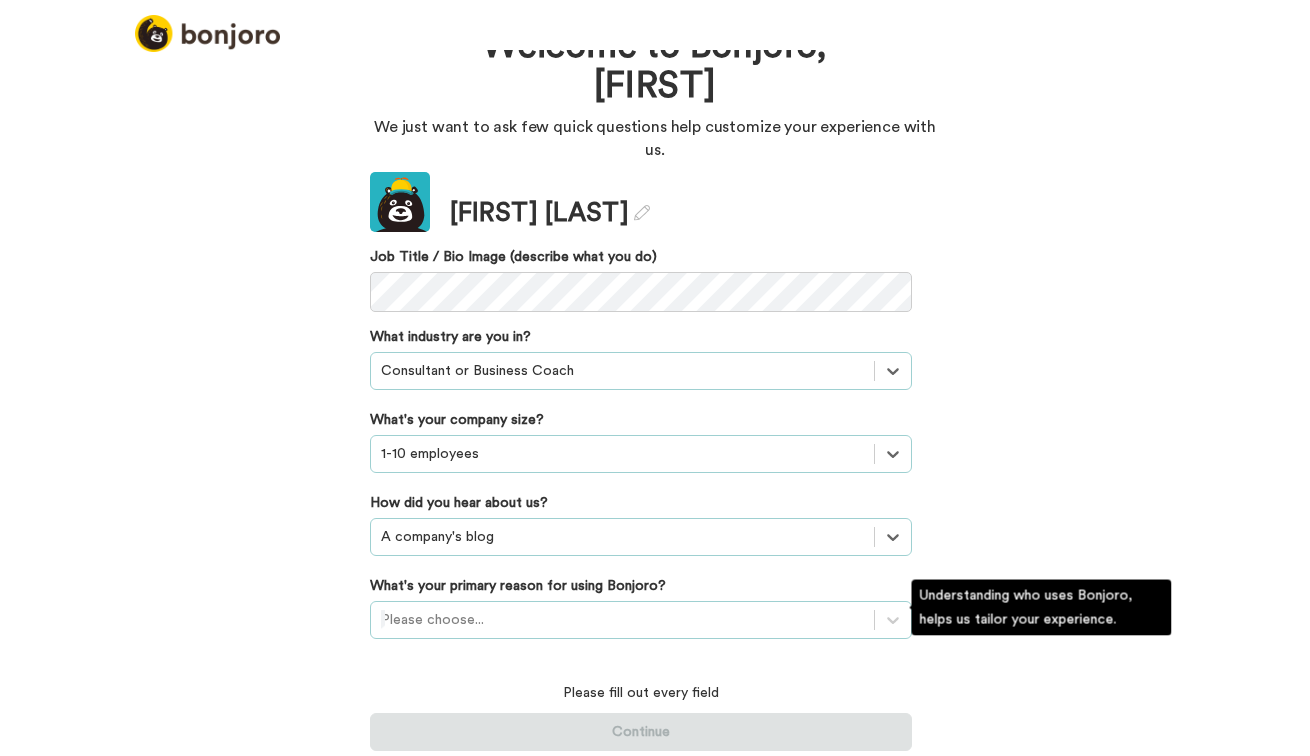 click on "Please choose..." at bounding box center (641, 620) 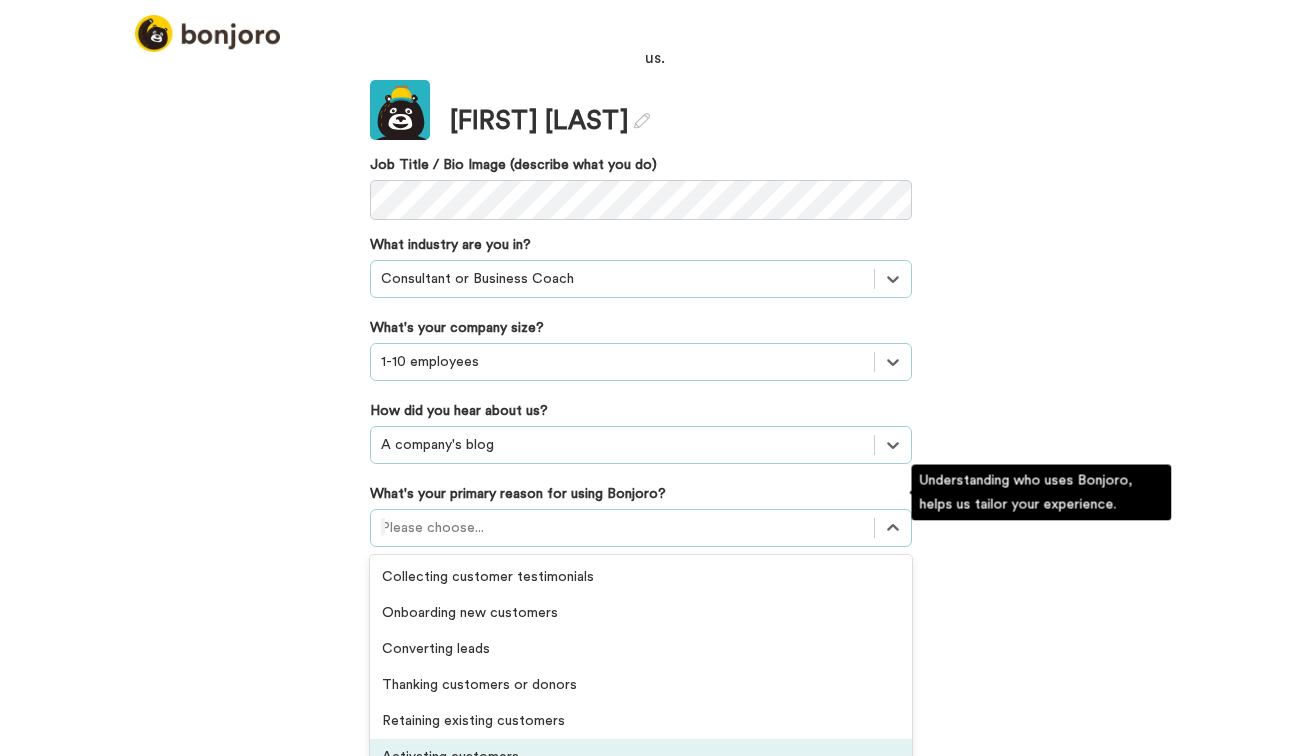 click on "Activating customers" at bounding box center (641, 757) 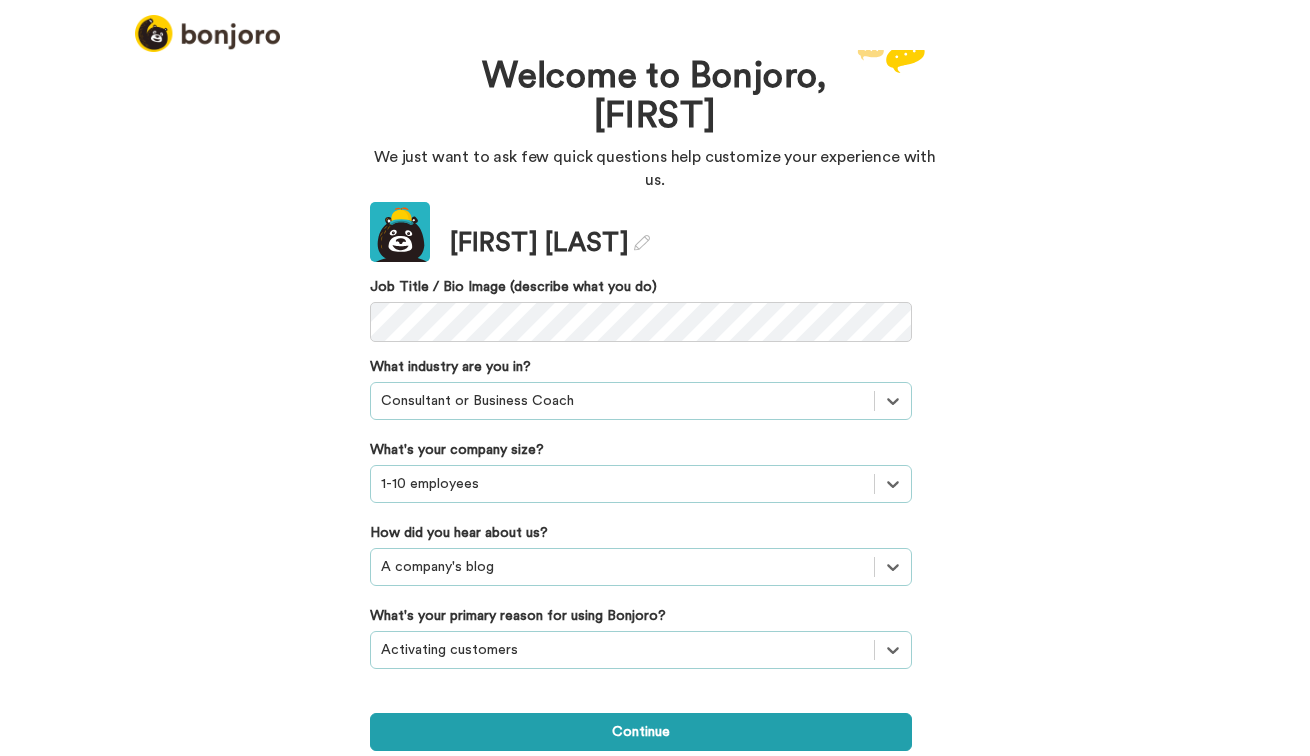 scroll, scrollTop: 0, scrollLeft: 0, axis: both 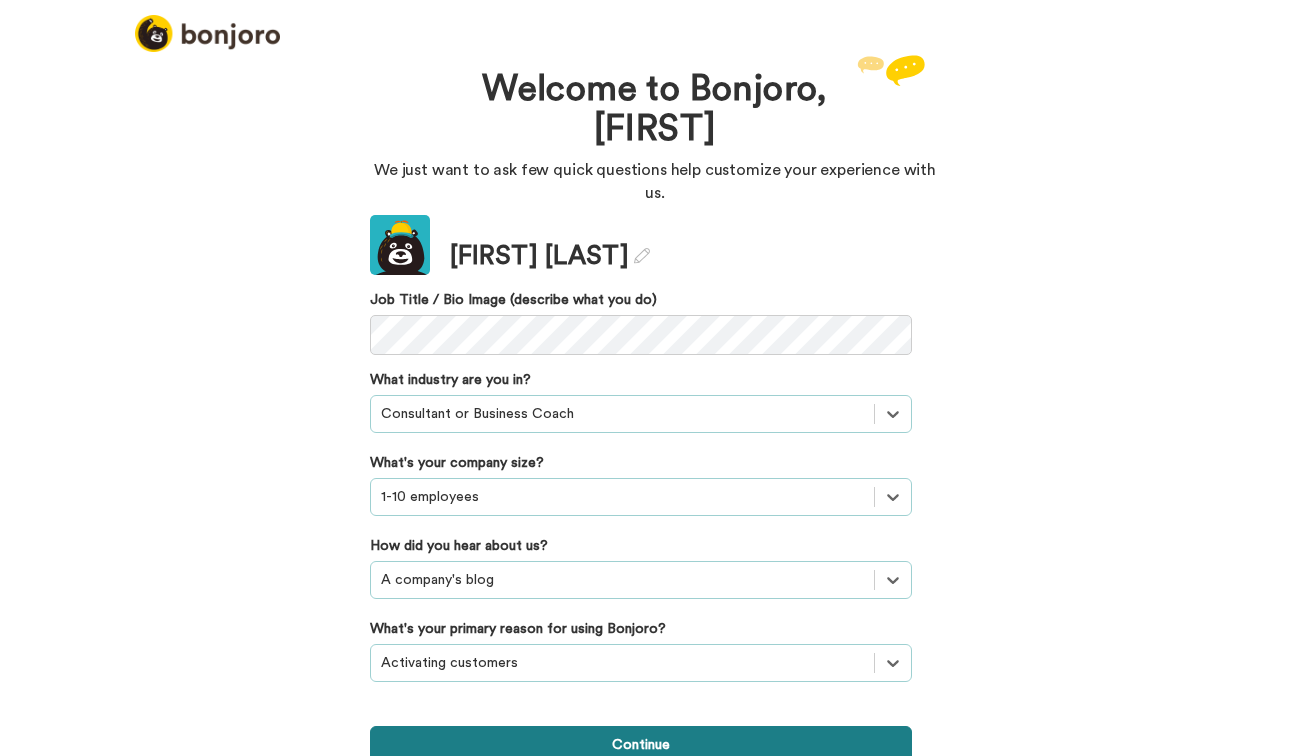 click on "Continue" at bounding box center (641, 745) 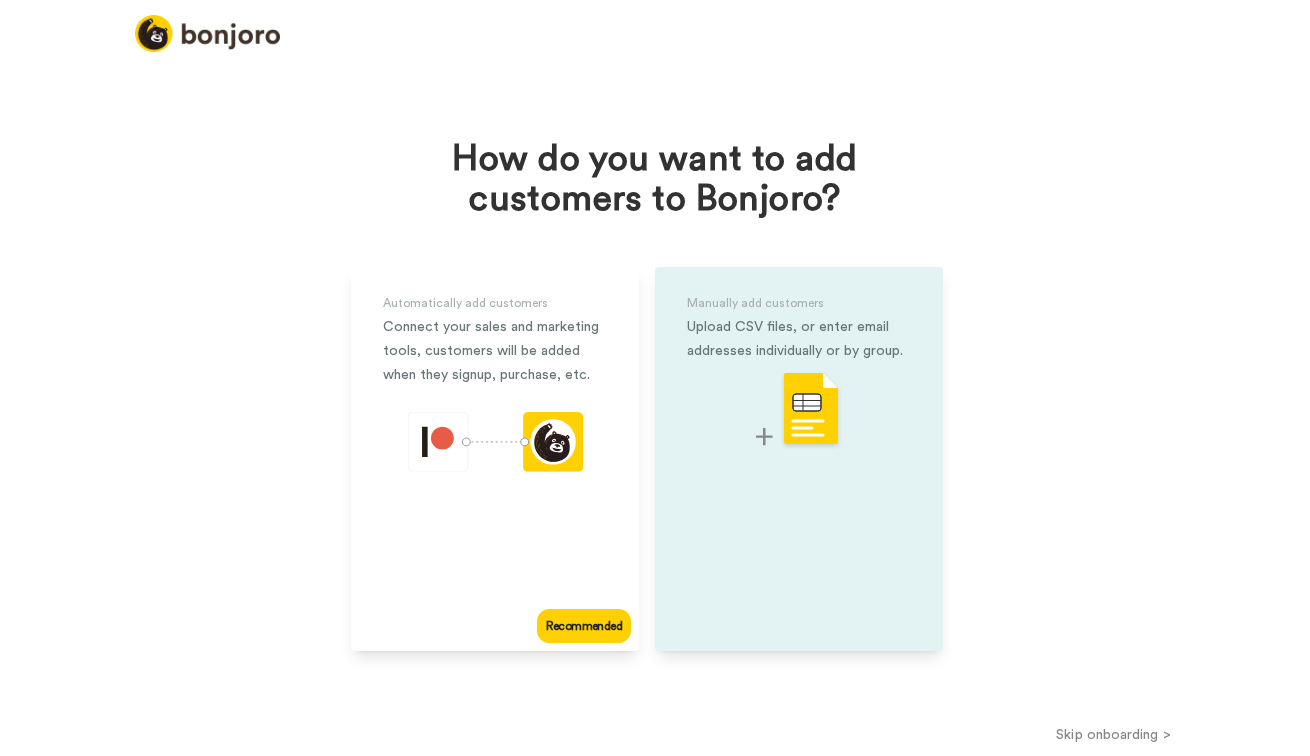 click at bounding box center [799, 410] 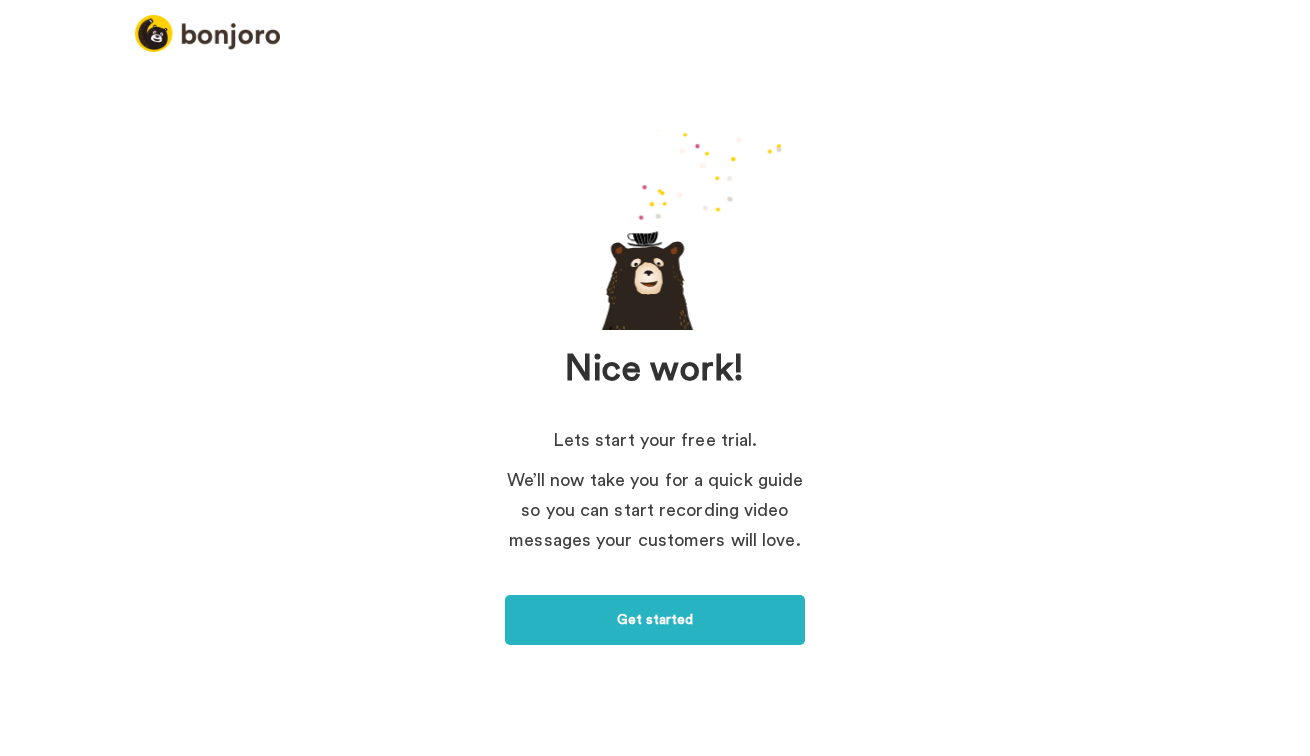 scroll, scrollTop: 4, scrollLeft: 0, axis: vertical 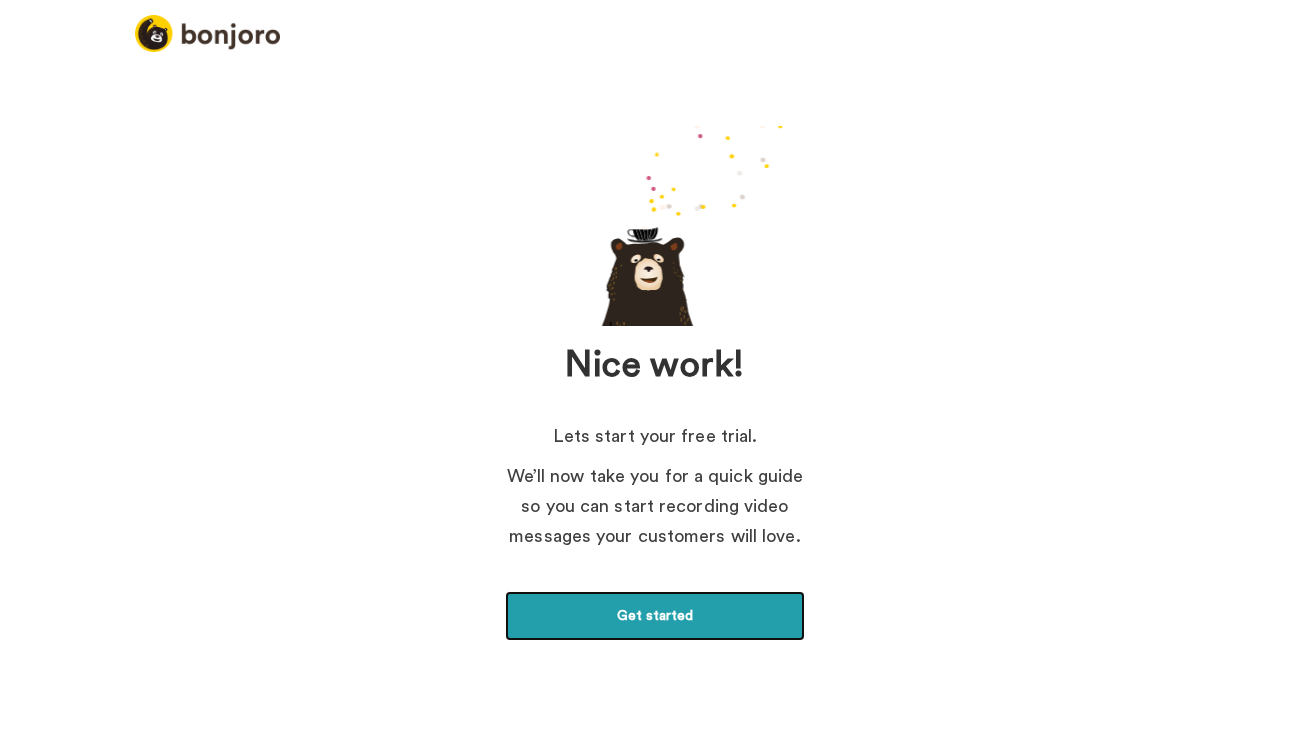 click on "Get started" at bounding box center [655, 616] 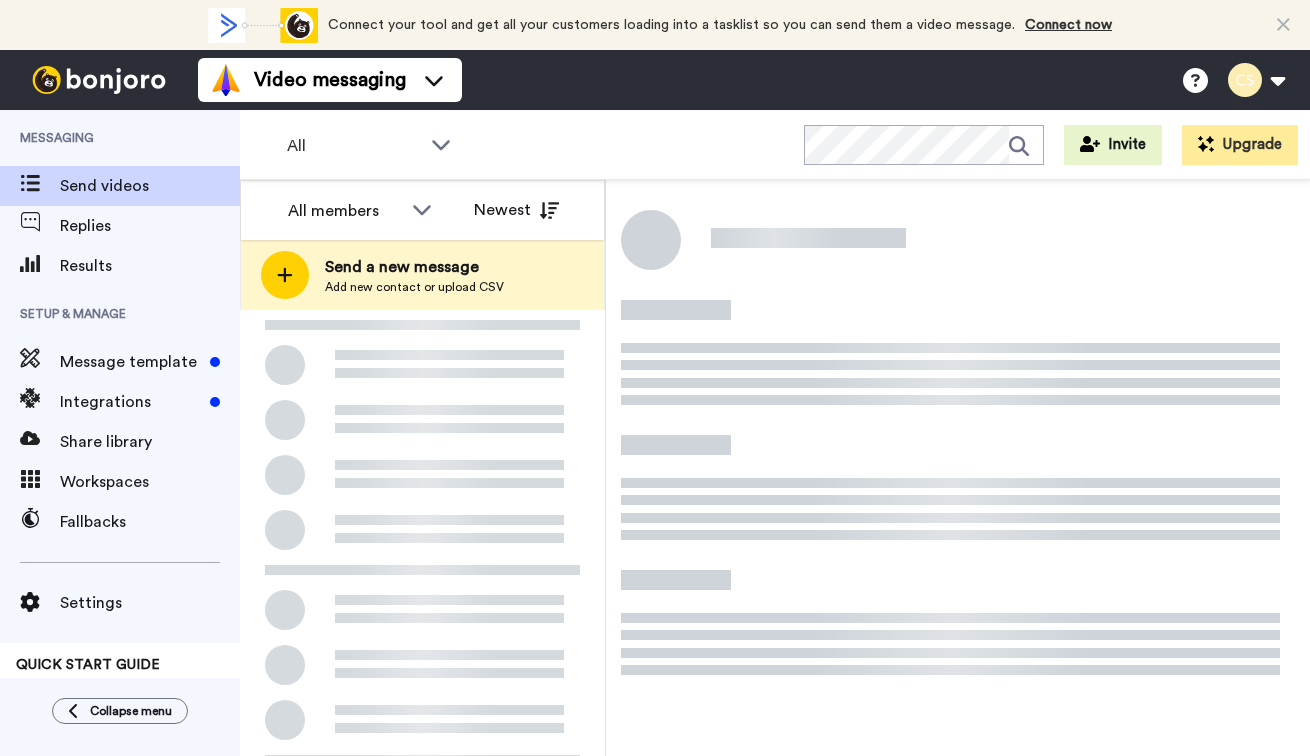 scroll, scrollTop: 0, scrollLeft: 0, axis: both 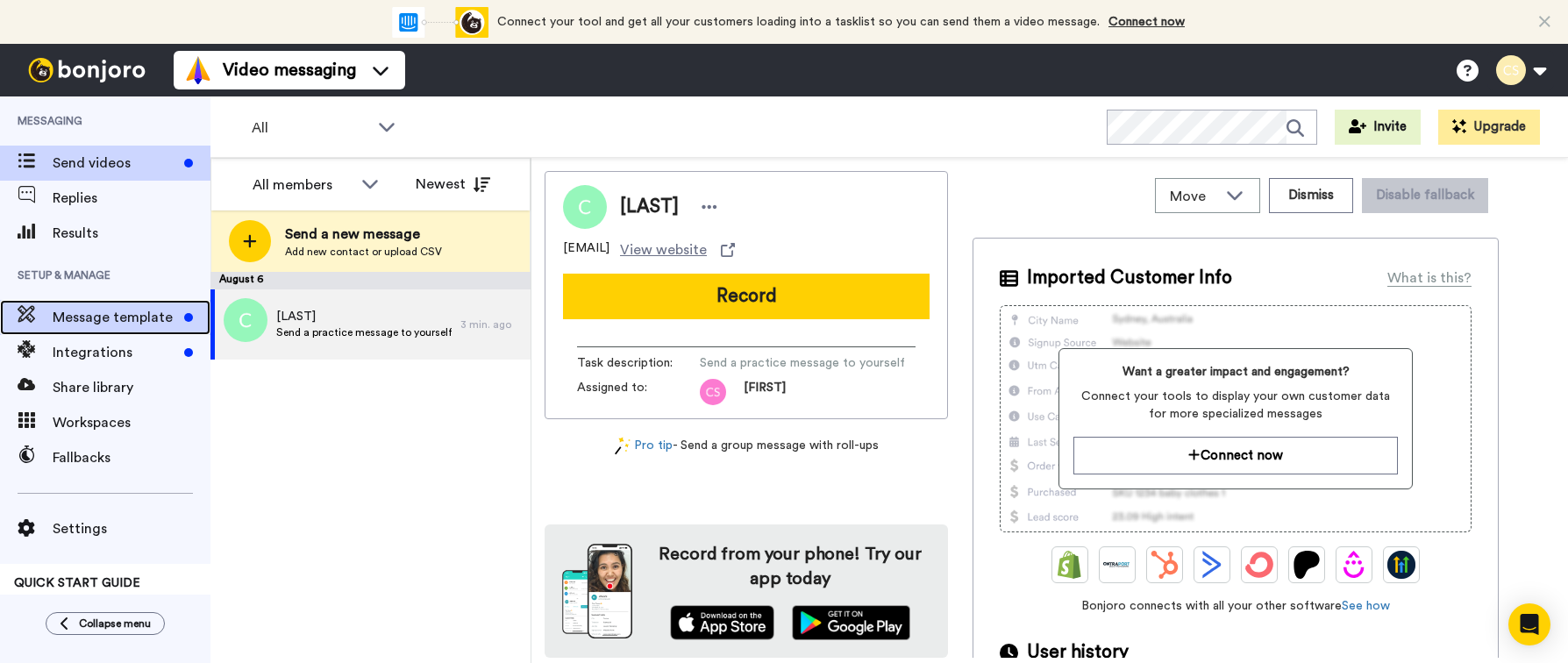 click on "Message template" at bounding box center [115, 317] 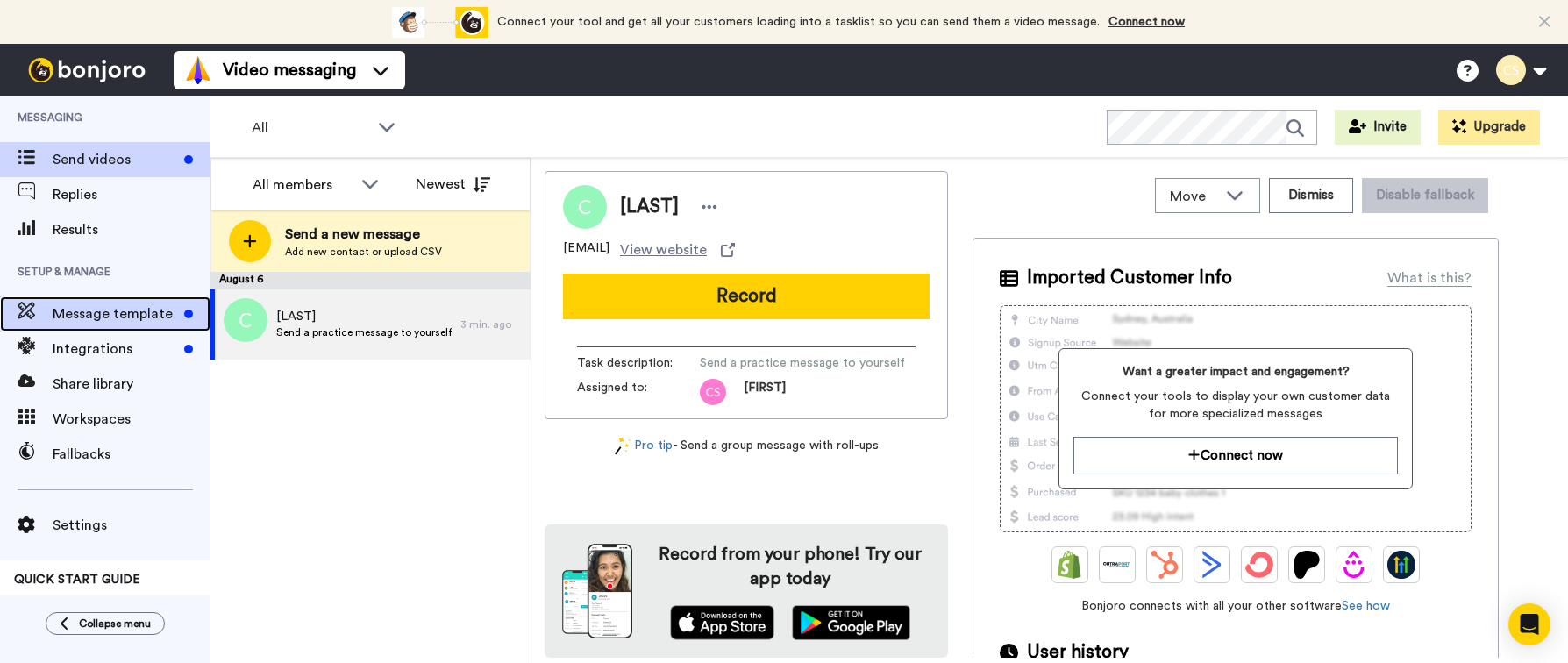 scroll, scrollTop: 3, scrollLeft: 0, axis: vertical 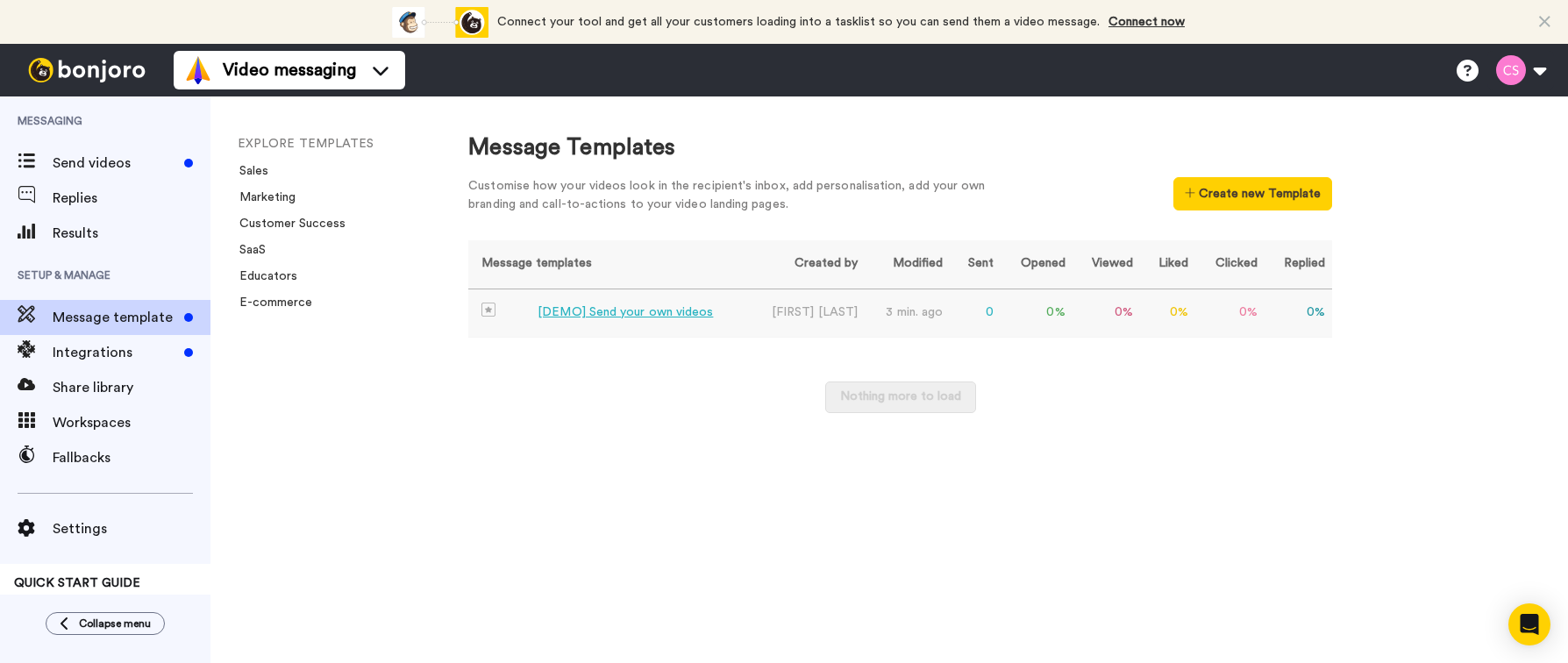 click on "[DEMO] Send your own videos" at bounding box center [625, 312] 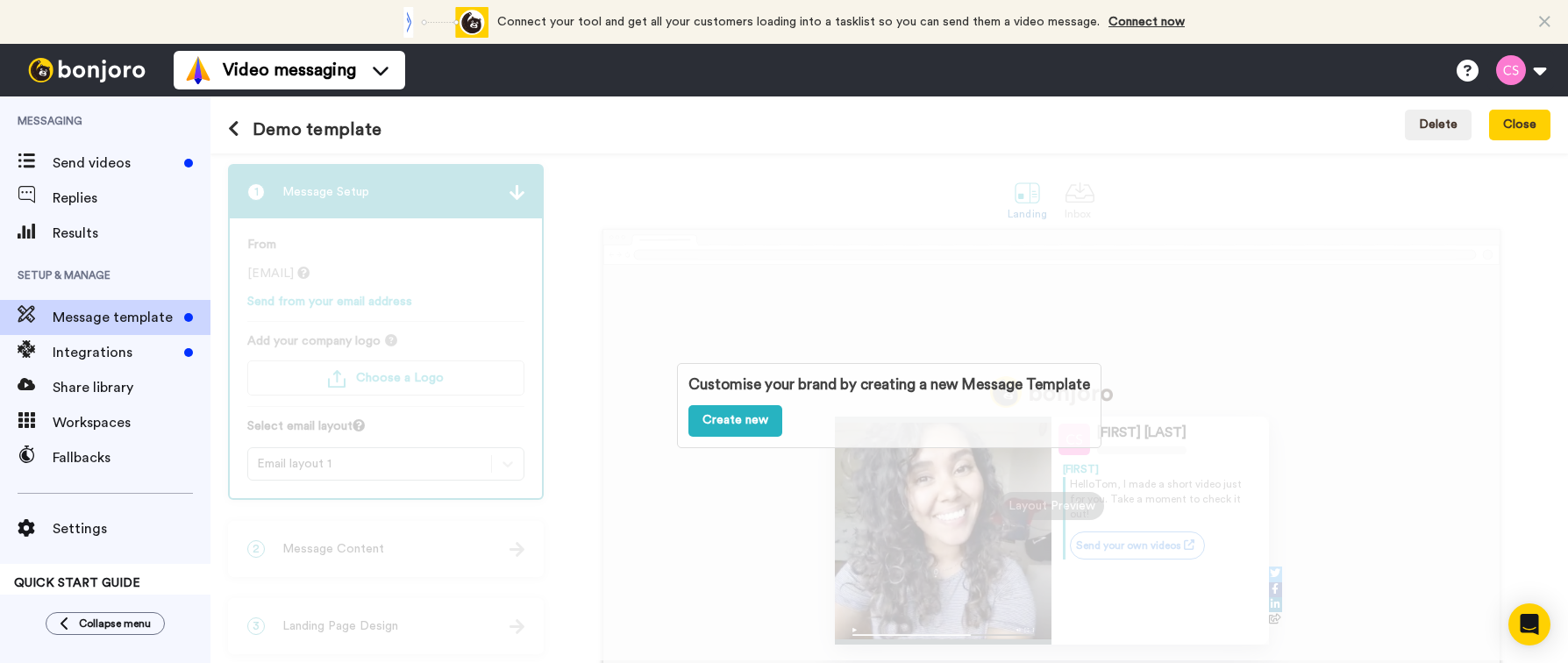 scroll, scrollTop: 0, scrollLeft: 0, axis: both 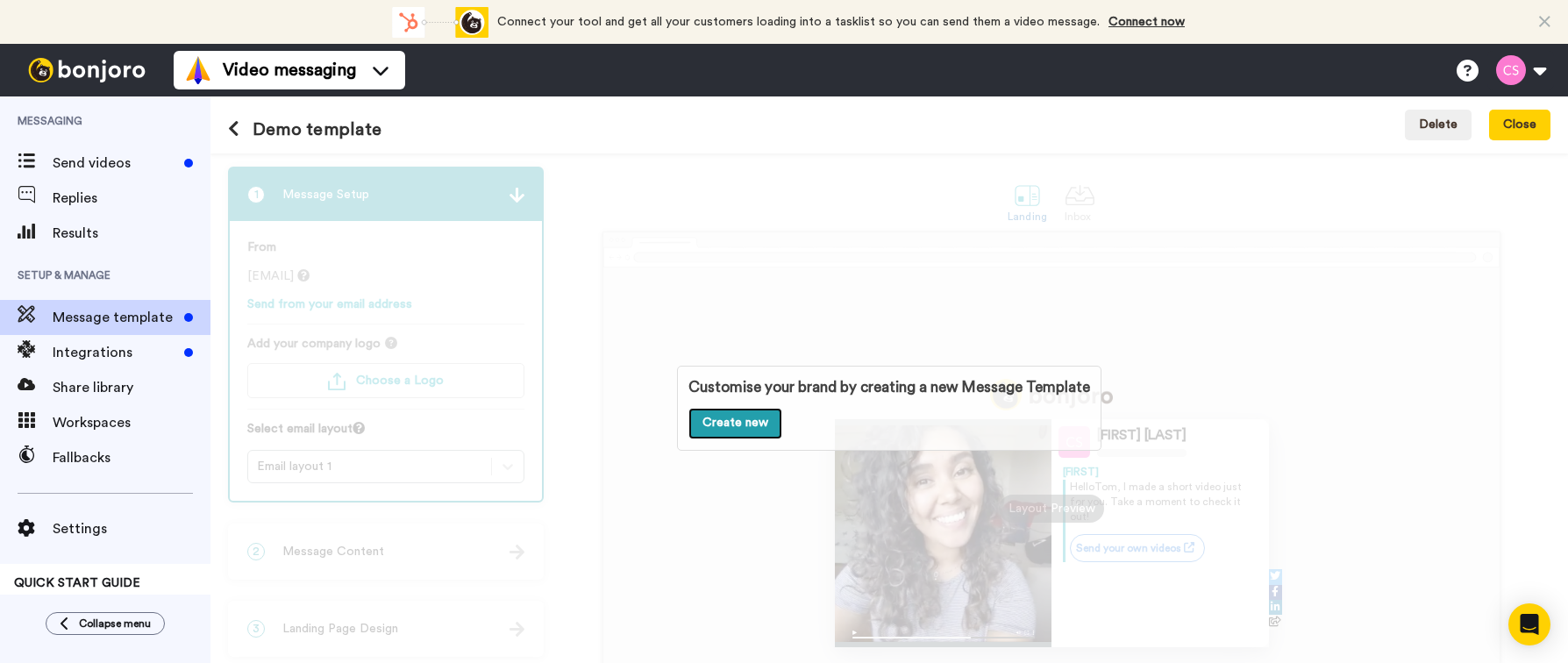 click on "Create new" at bounding box center (735, 424) 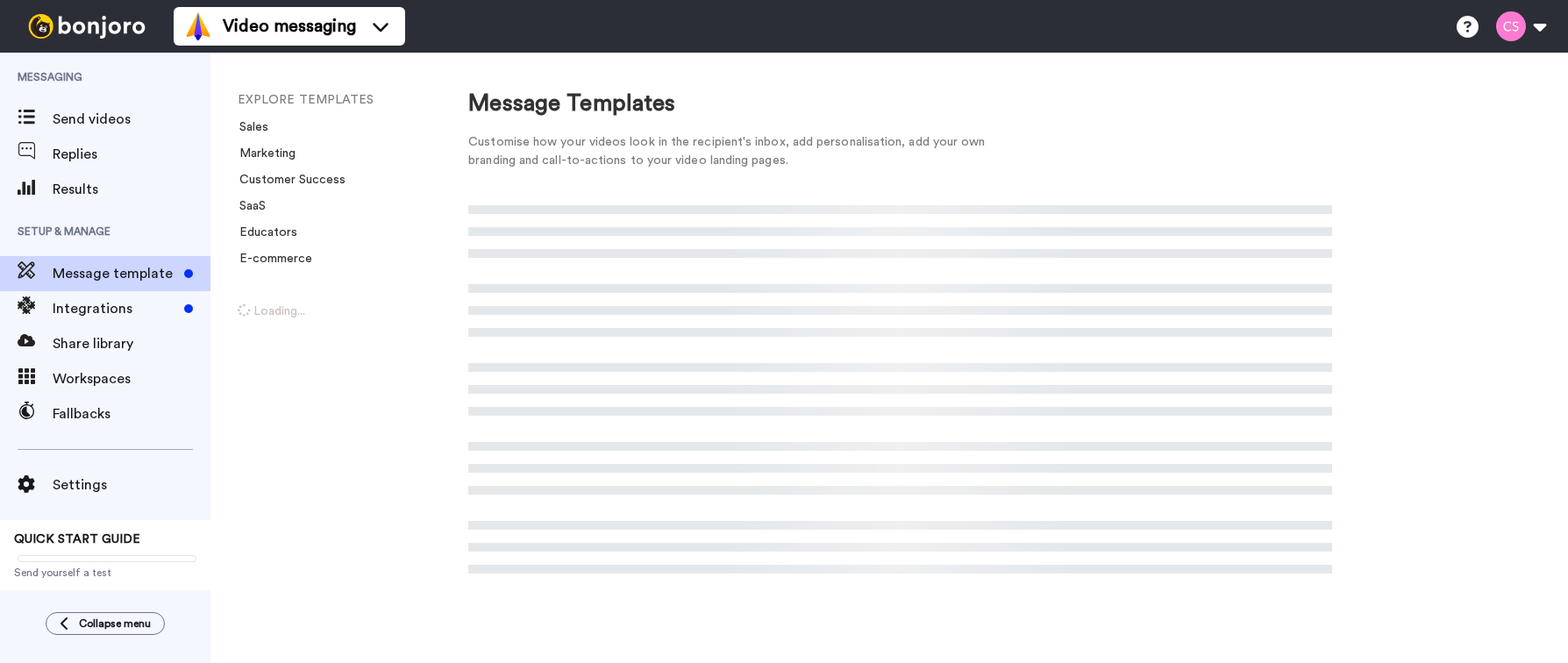 scroll, scrollTop: 0, scrollLeft: 0, axis: both 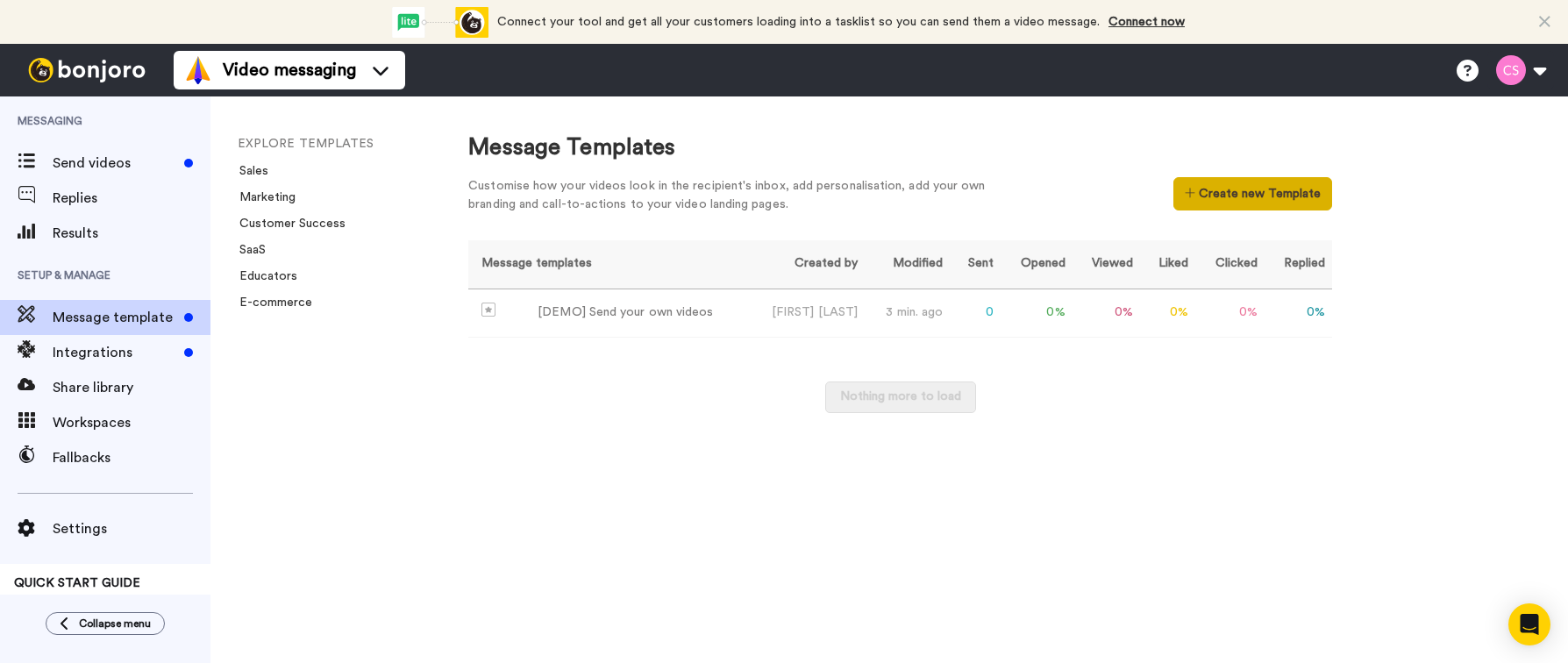 click on "Create new Template" at bounding box center [1252, 194] 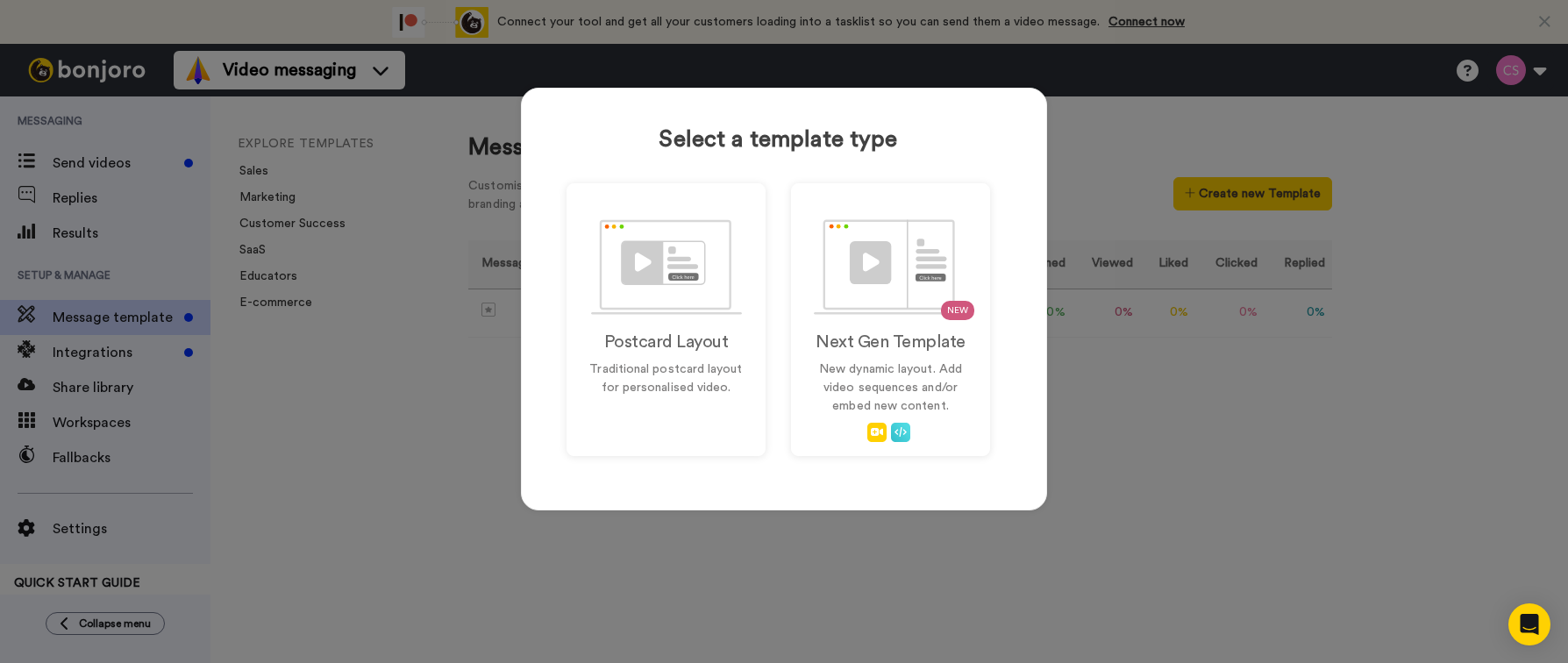 drag, startPoint x: 386, startPoint y: 402, endPoint x: 376, endPoint y: 388, distance: 17.204651 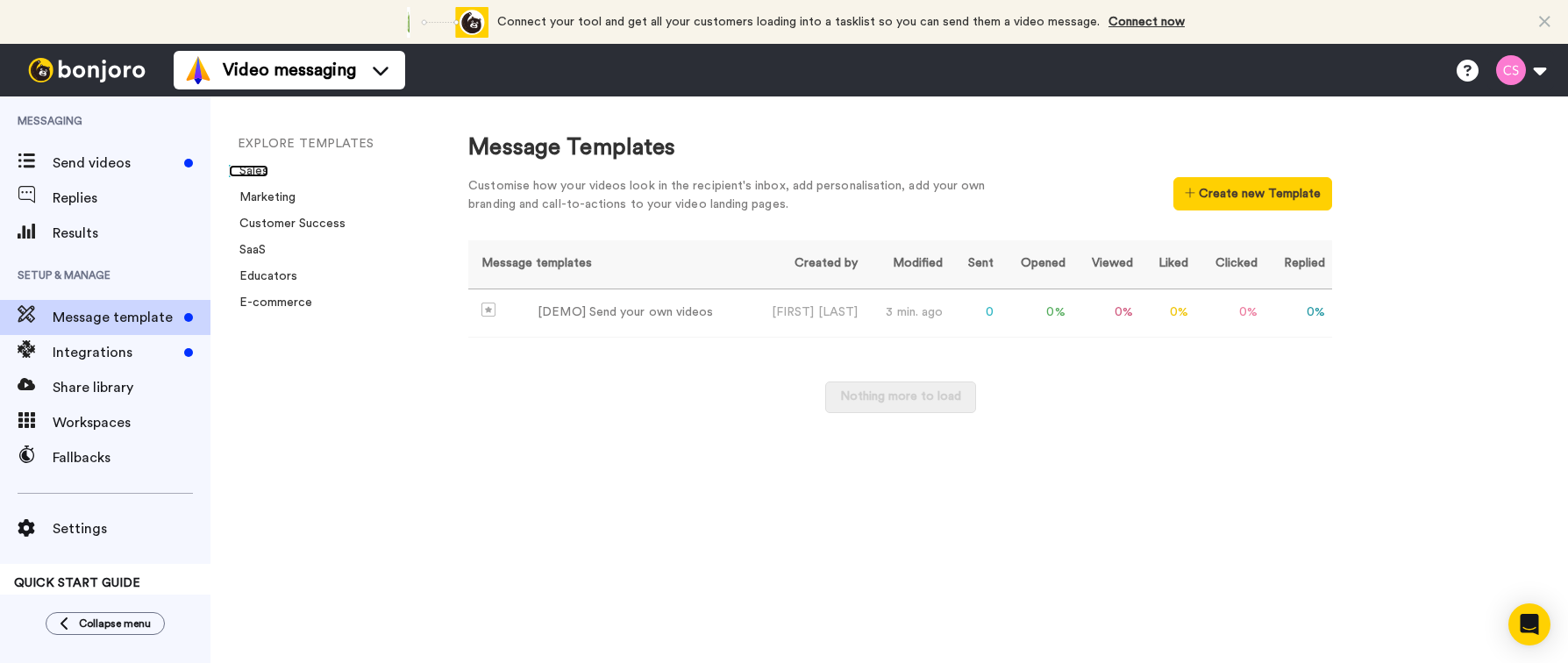 click on "Sales" at bounding box center [248, 171] 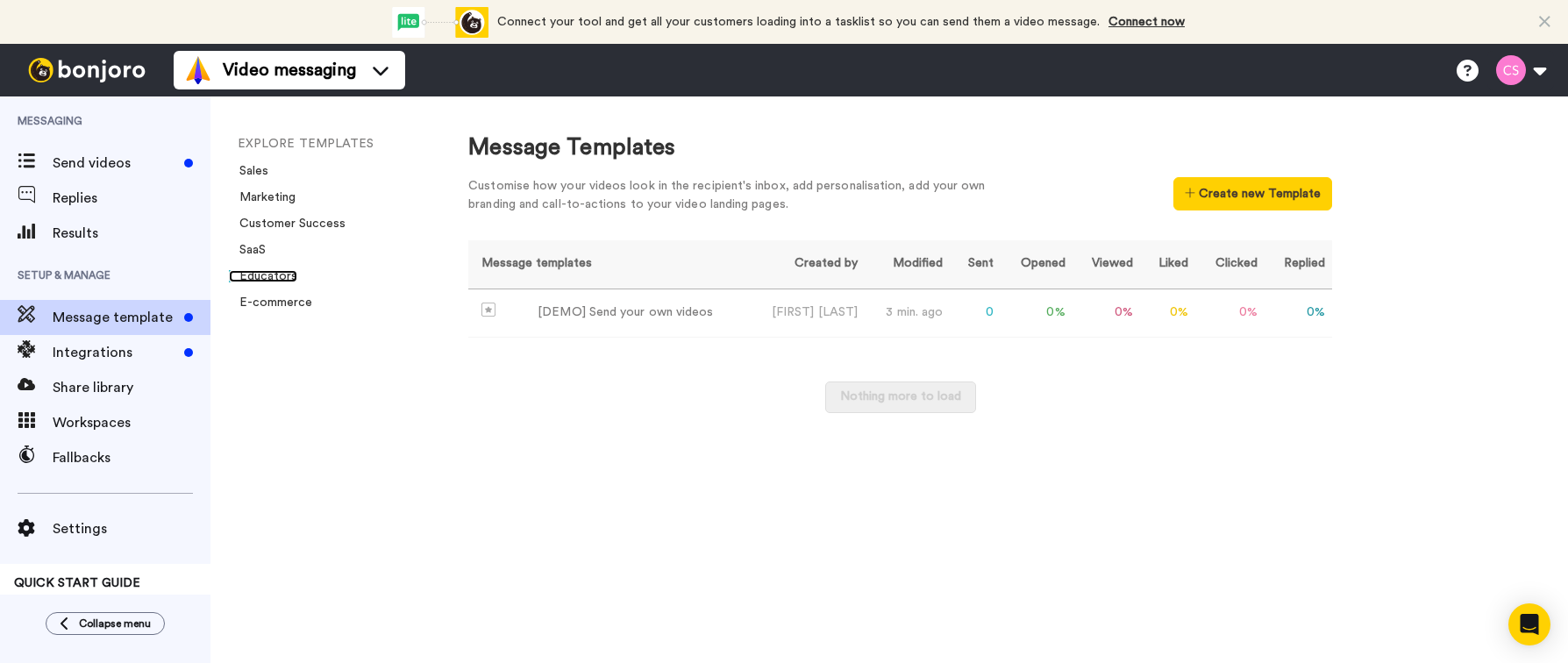 click on "Educators" at bounding box center [263, 276] 